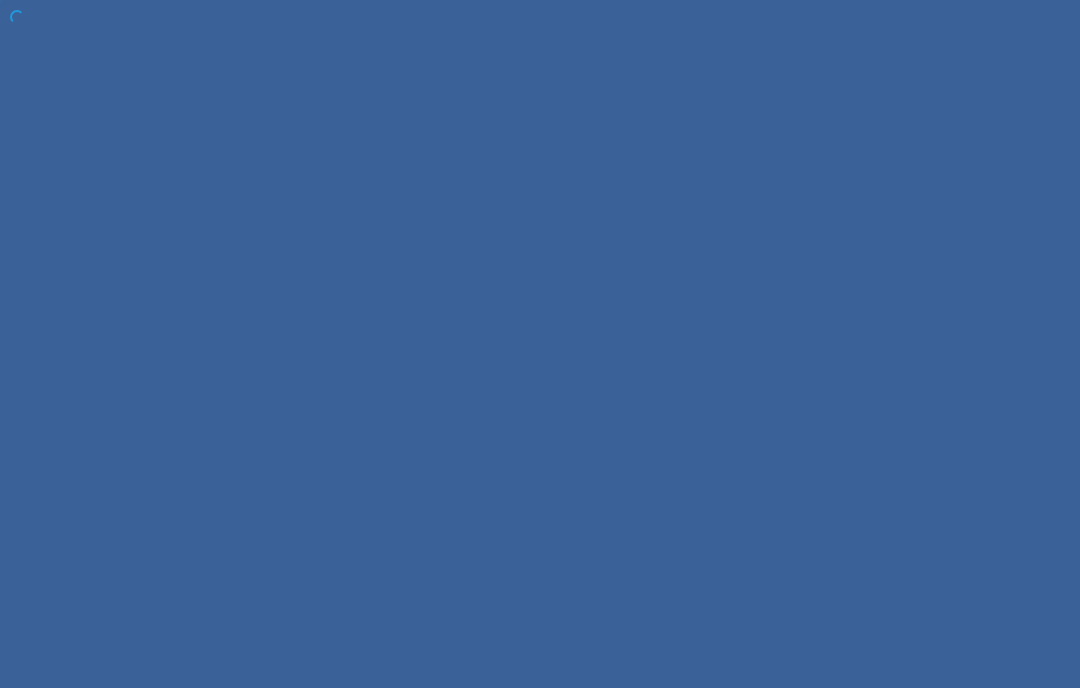 scroll, scrollTop: 0, scrollLeft: 0, axis: both 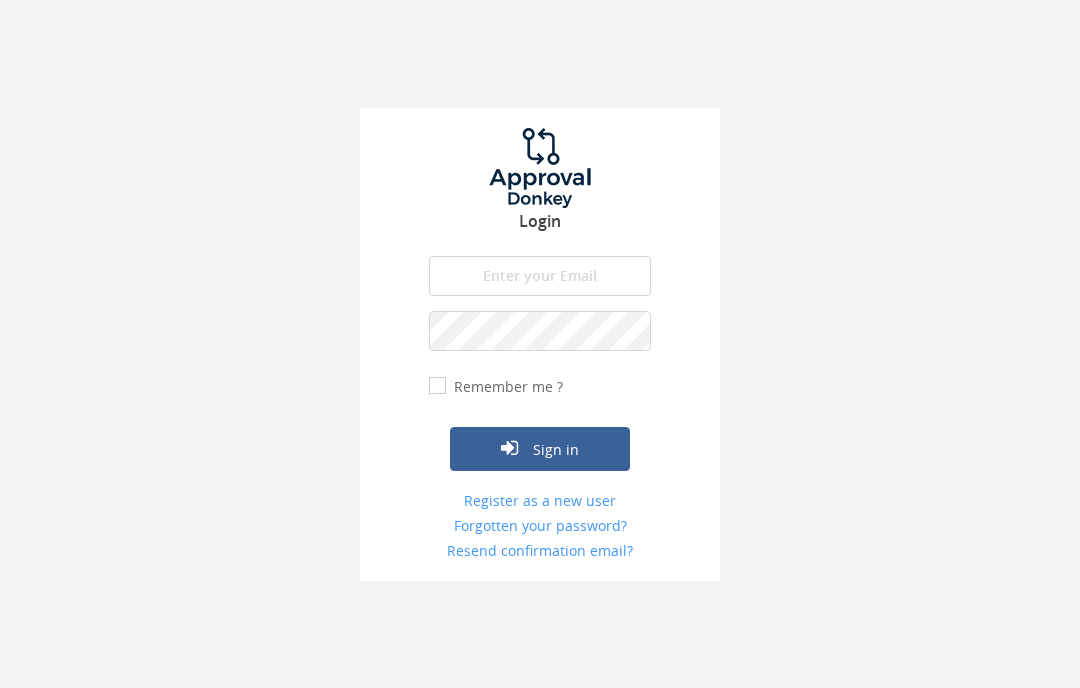 click at bounding box center [540, 276] 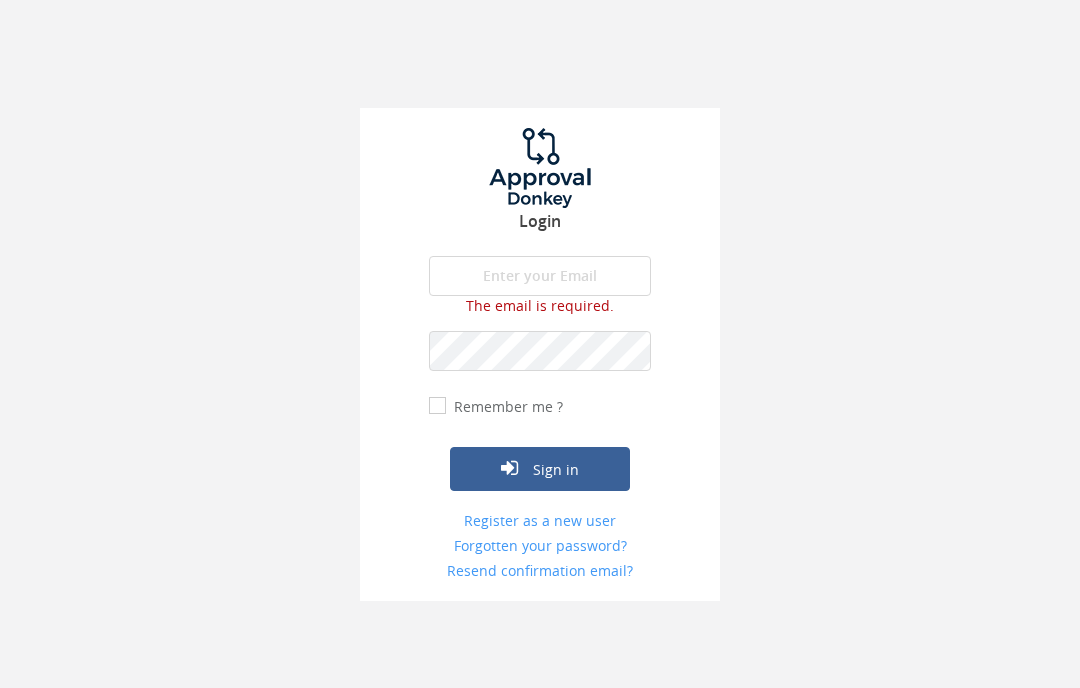 click at bounding box center (540, 276) 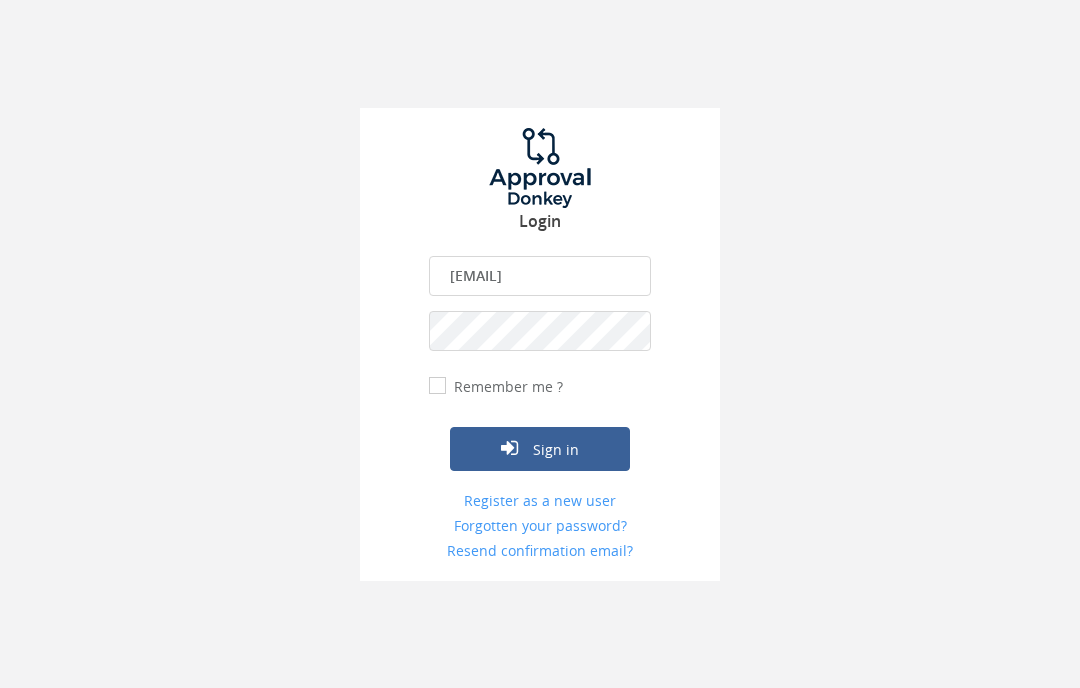 click on "Remember me ?" at bounding box center (506, 387) 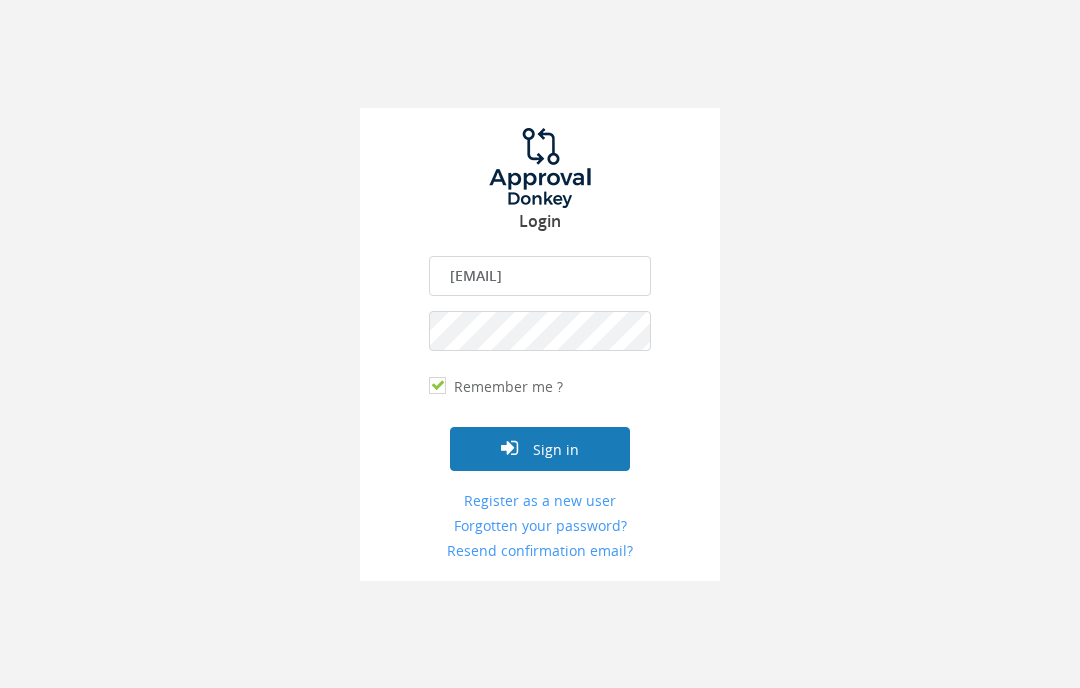 click on "Sign in" at bounding box center (540, 449) 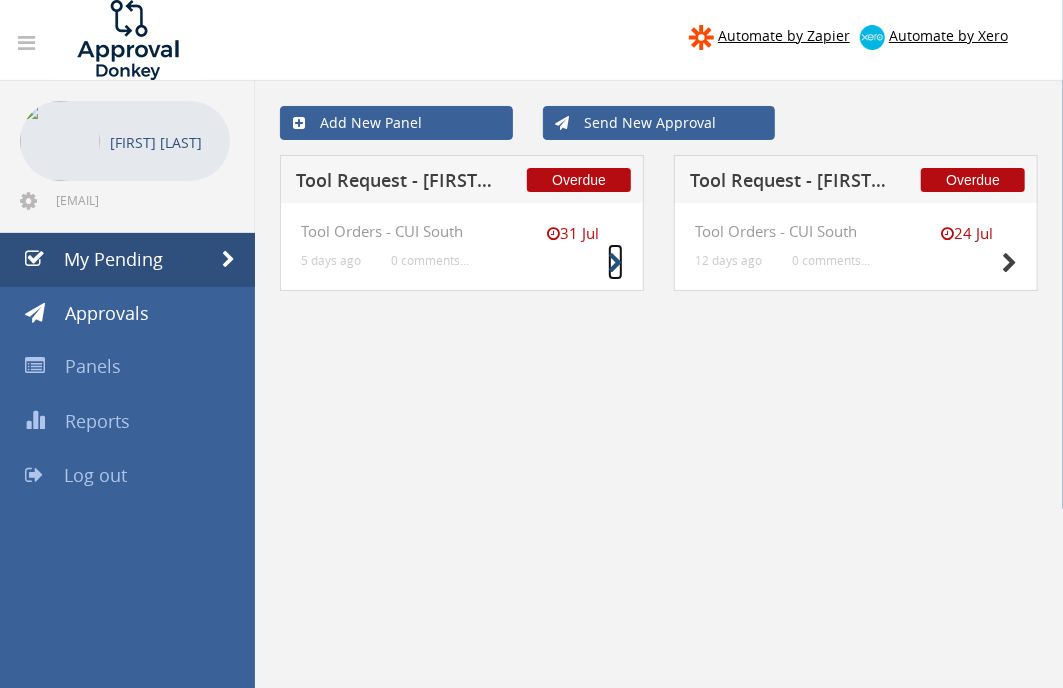click at bounding box center (615, 263) 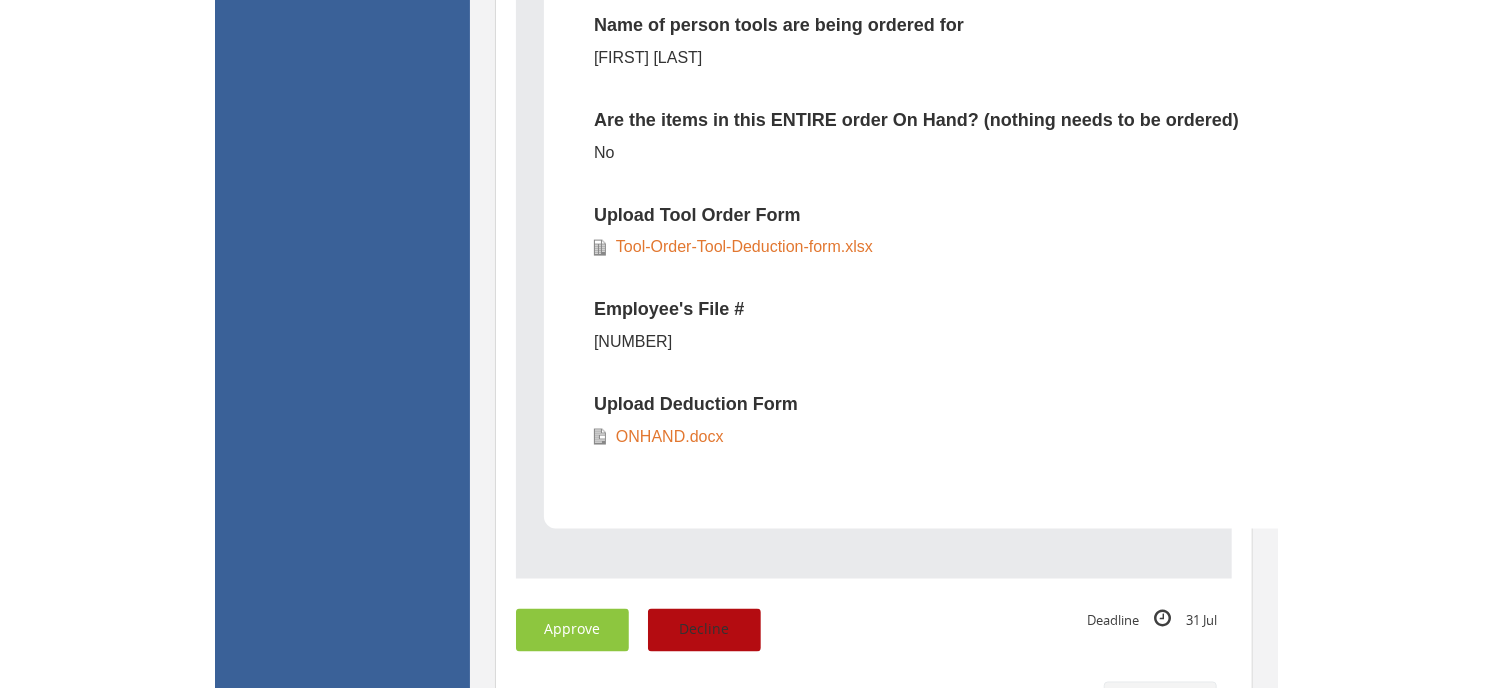 scroll, scrollTop: 1000, scrollLeft: 0, axis: vertical 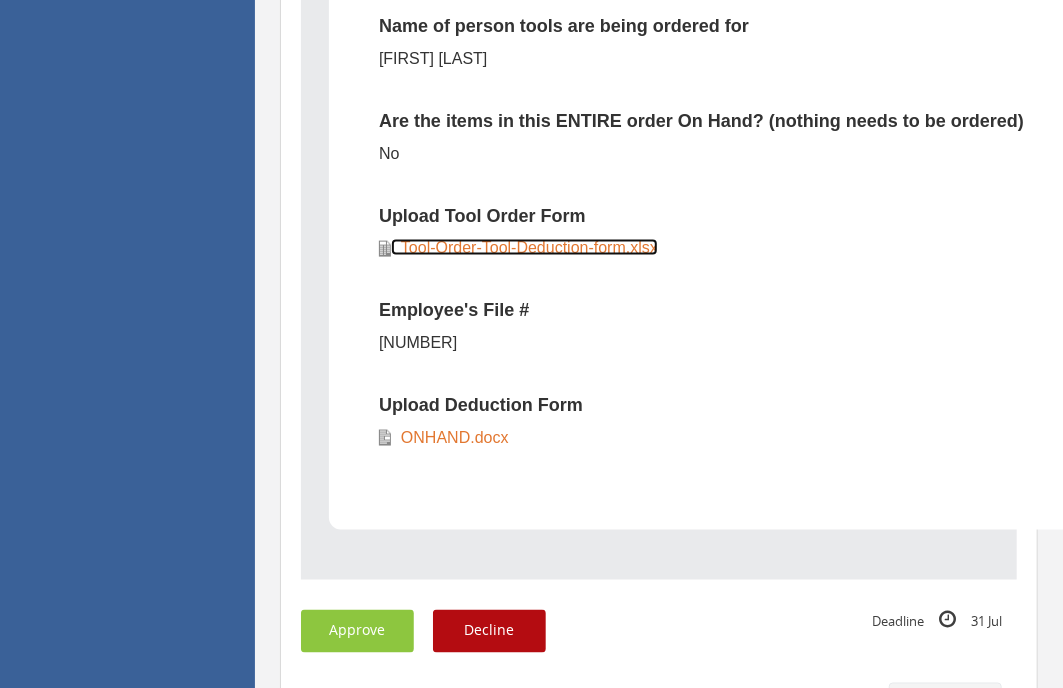 click on "Tool-Order-Tool-Deduction-form.xlsx" at bounding box center (524, 247) 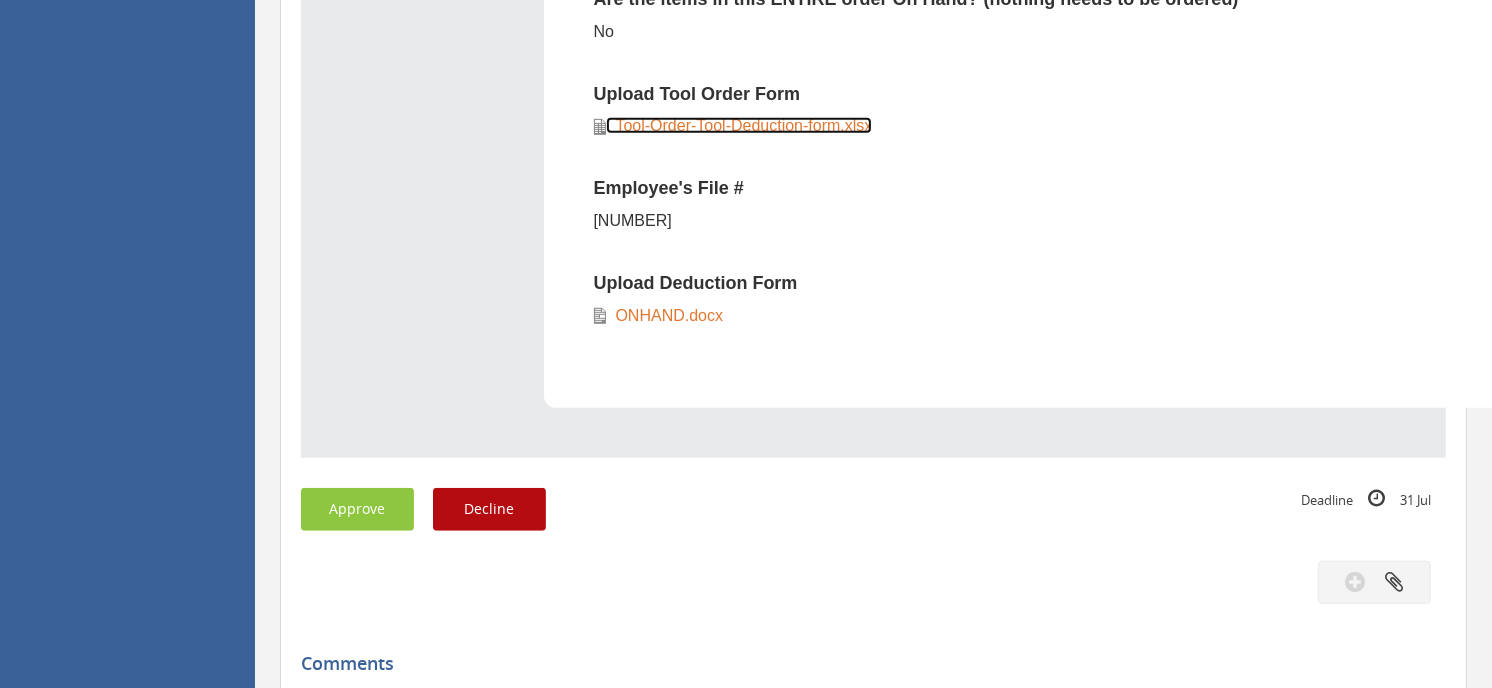 scroll, scrollTop: 1111, scrollLeft: 0, axis: vertical 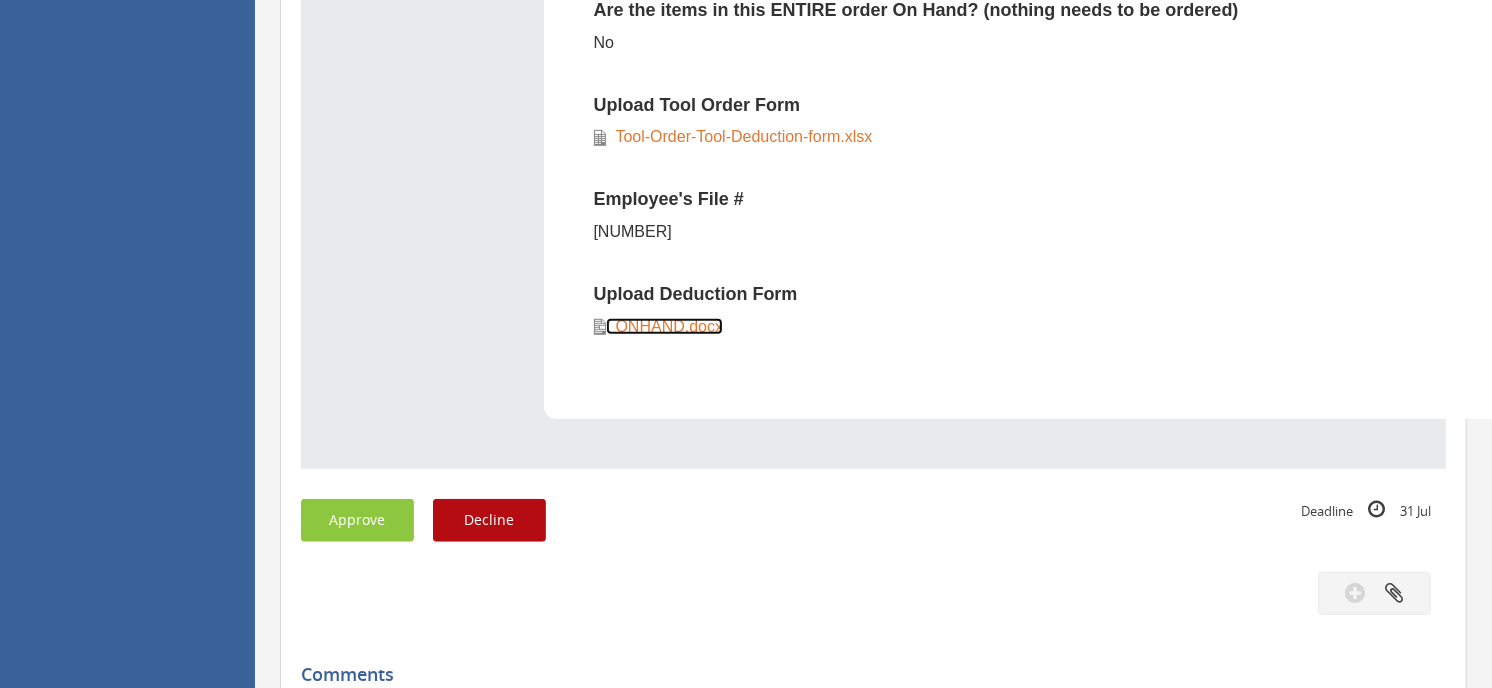 click on "ONHAND.docx" at bounding box center (665, 326) 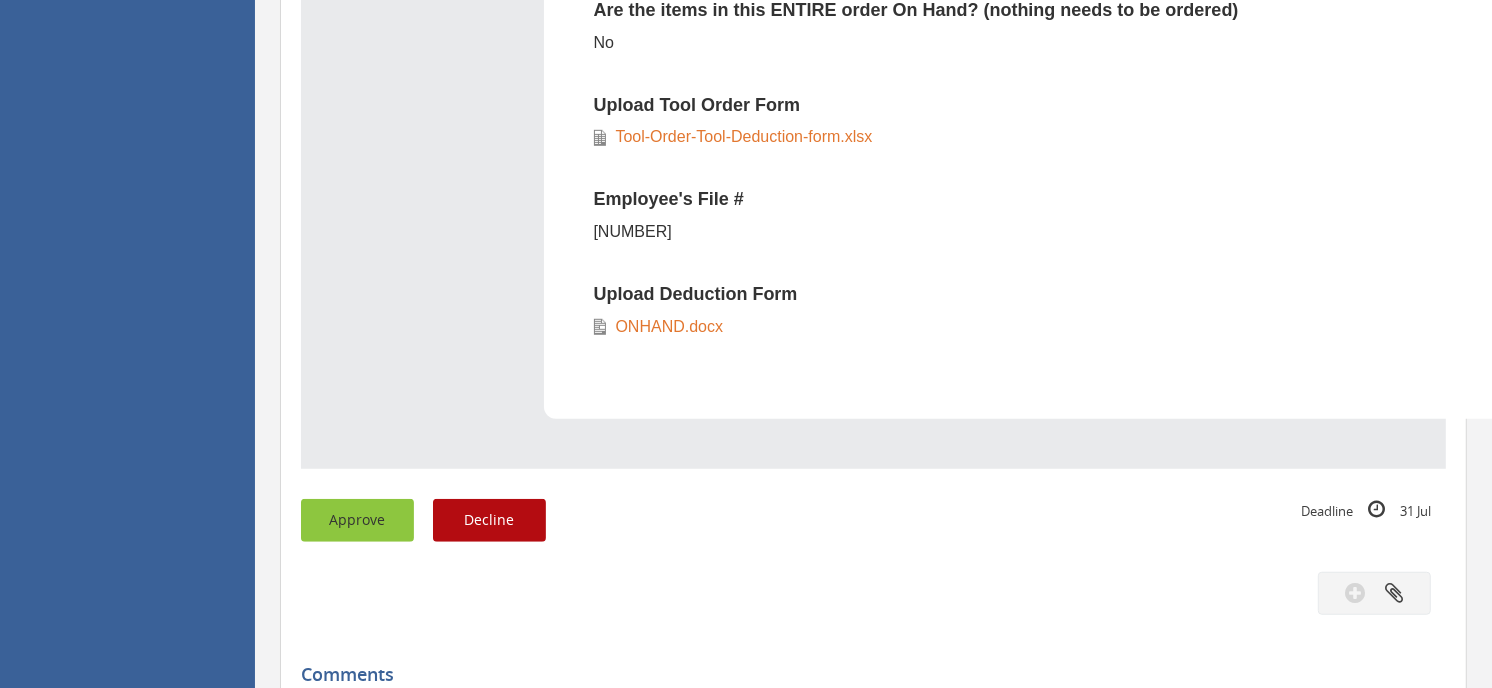 click on "Approve" at bounding box center [357, 520] 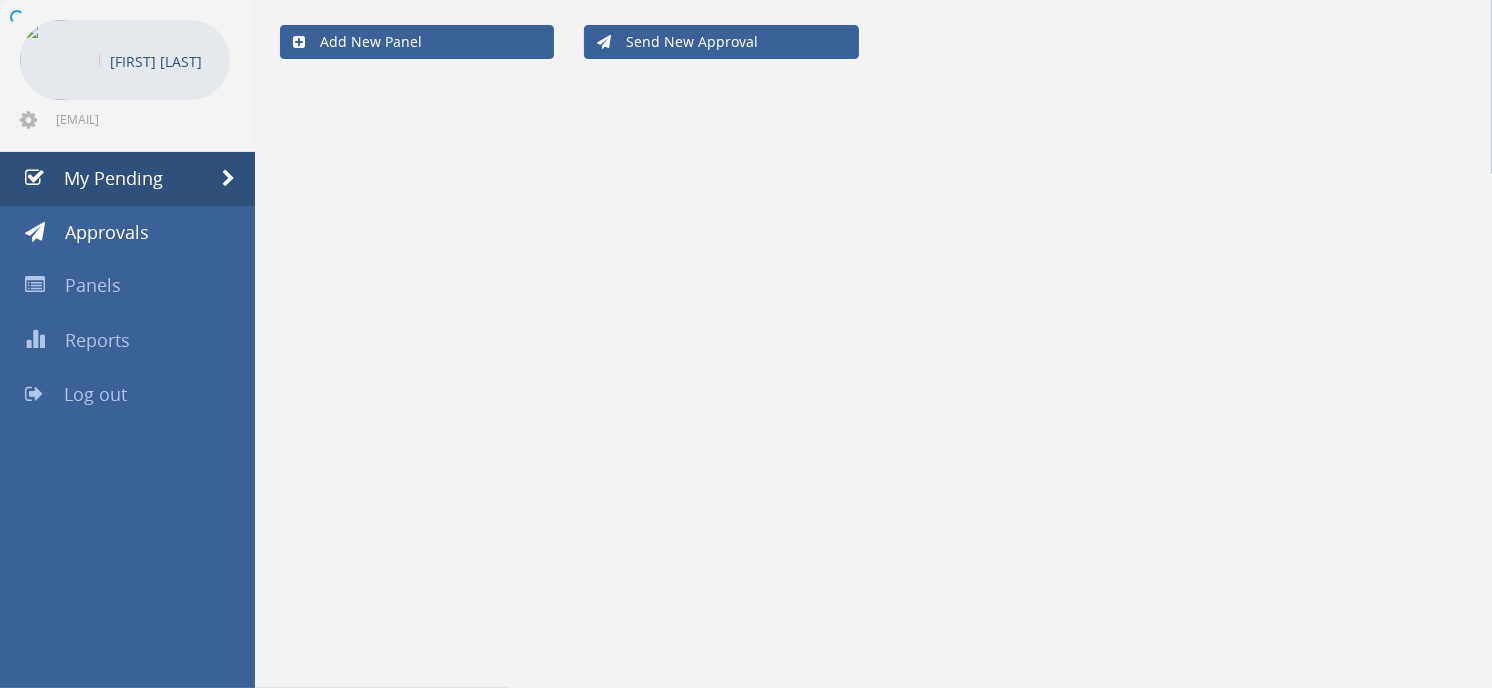 scroll, scrollTop: 80, scrollLeft: 0, axis: vertical 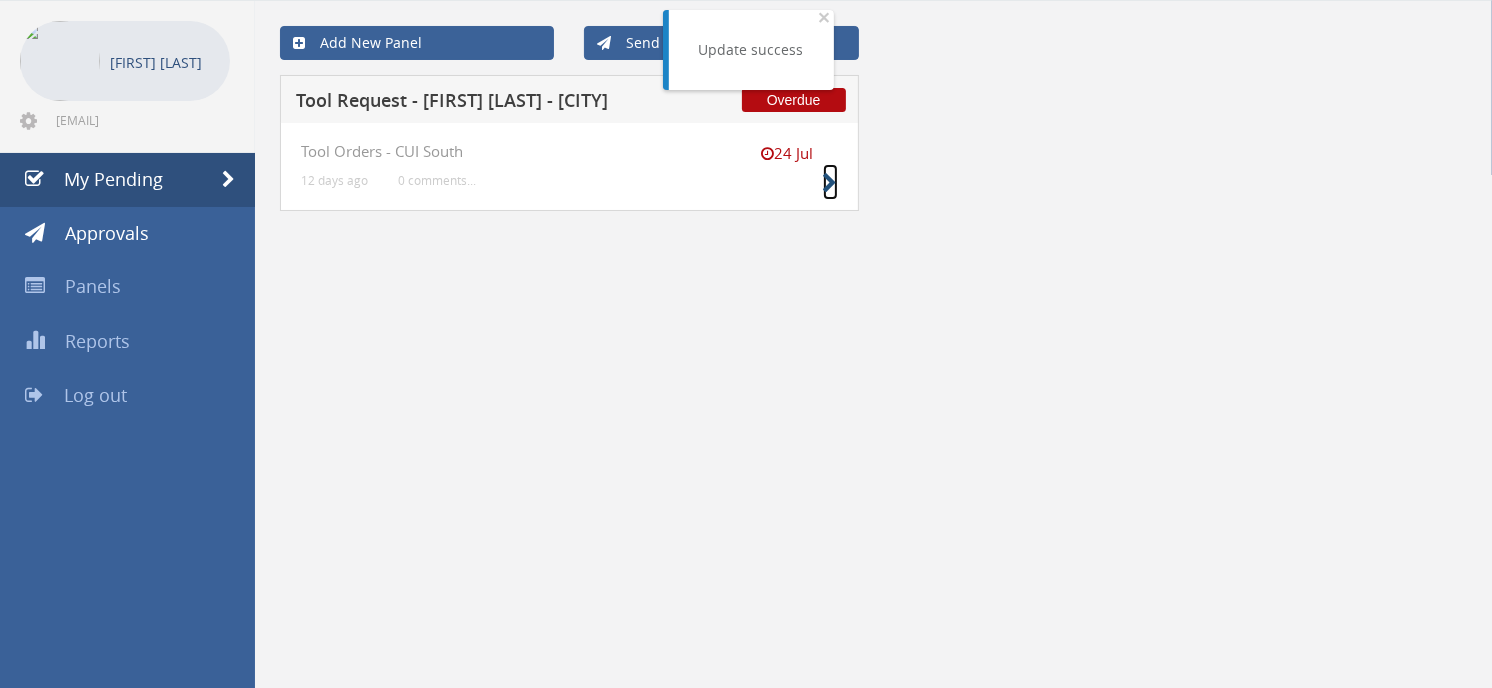 click at bounding box center [830, 183] 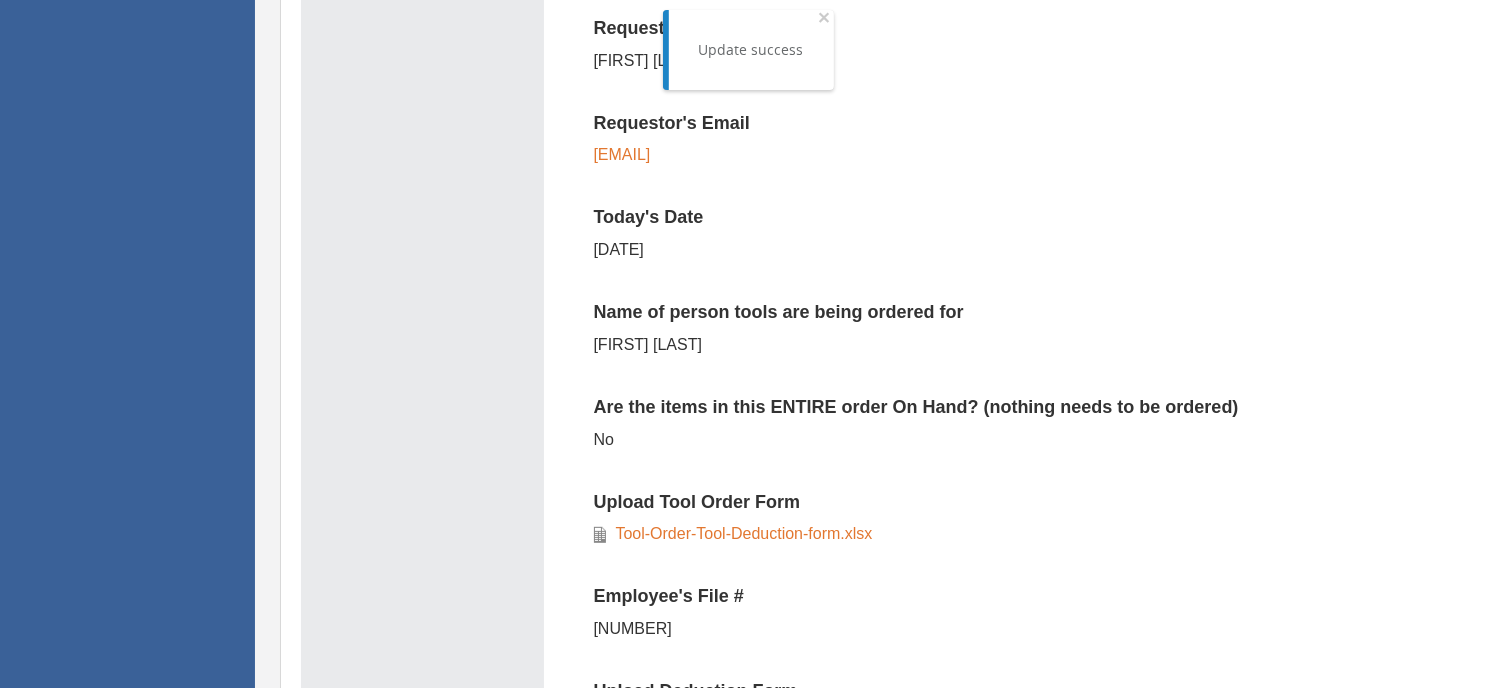 scroll, scrollTop: 746, scrollLeft: 0, axis: vertical 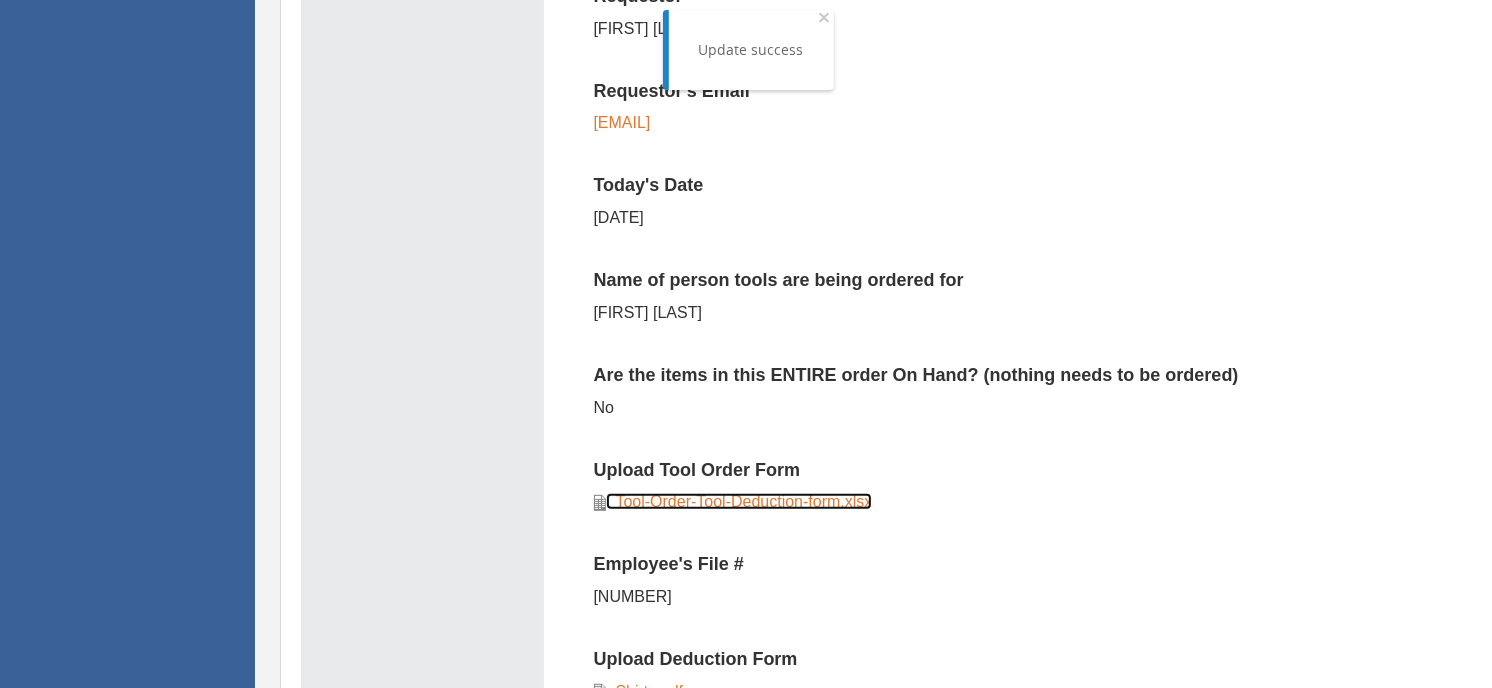 click on "Tool-Order-Tool-Deduction-form.xlsx" at bounding box center [739, 501] 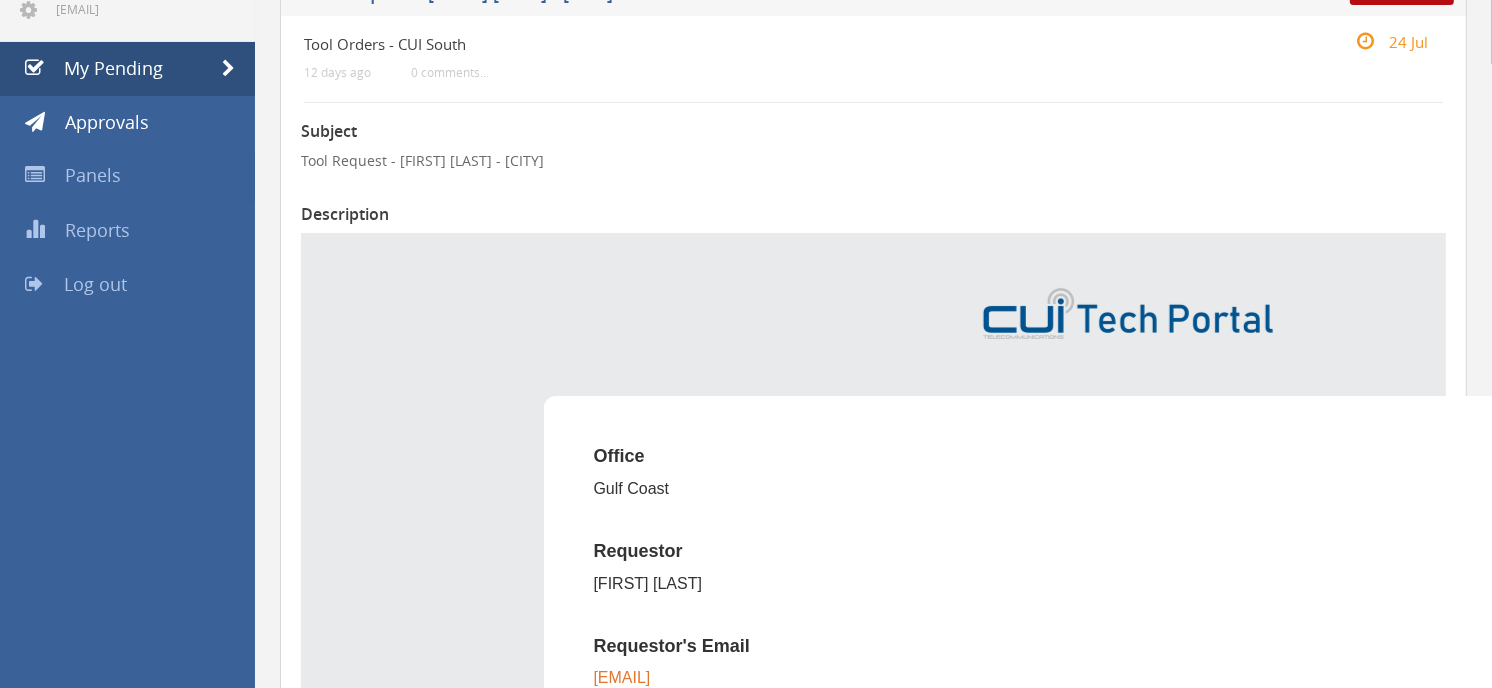 scroll, scrollTop: 0, scrollLeft: 0, axis: both 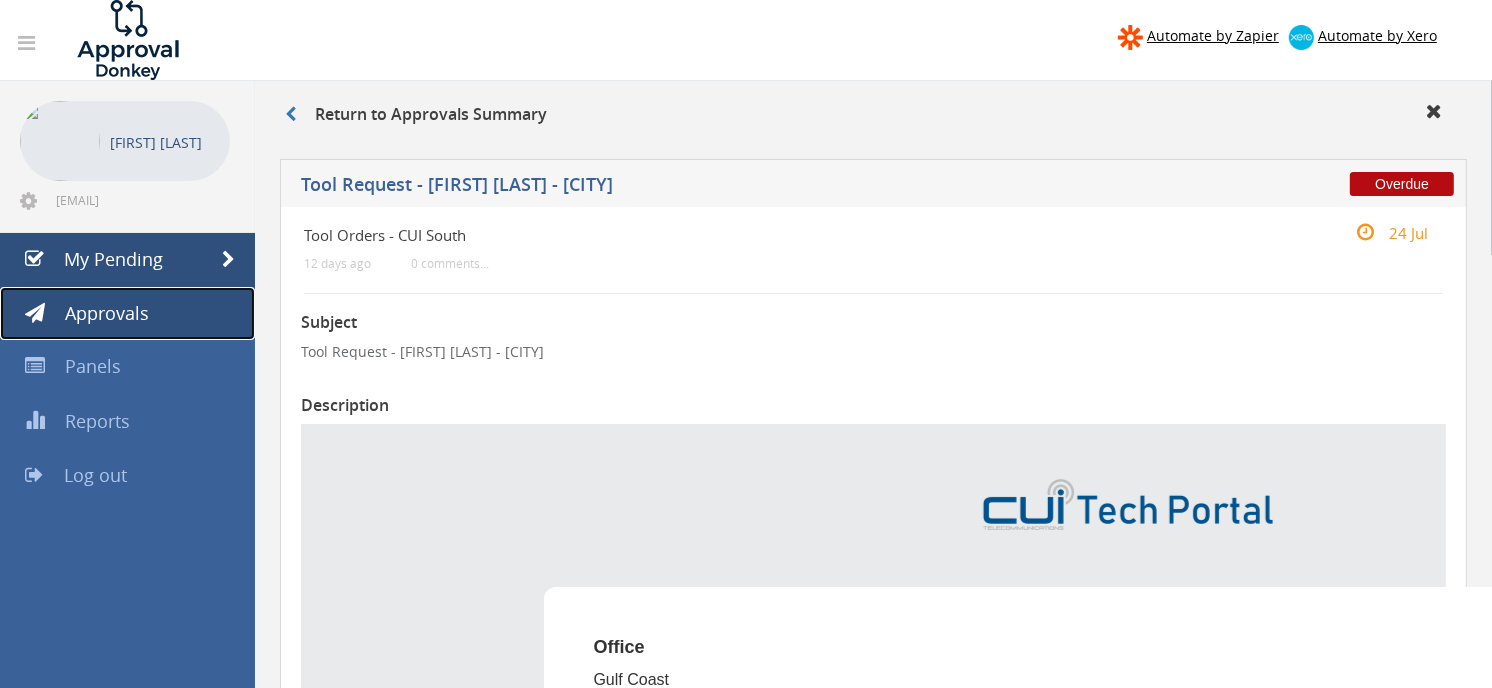 click on "Approvals" at bounding box center (107, 313) 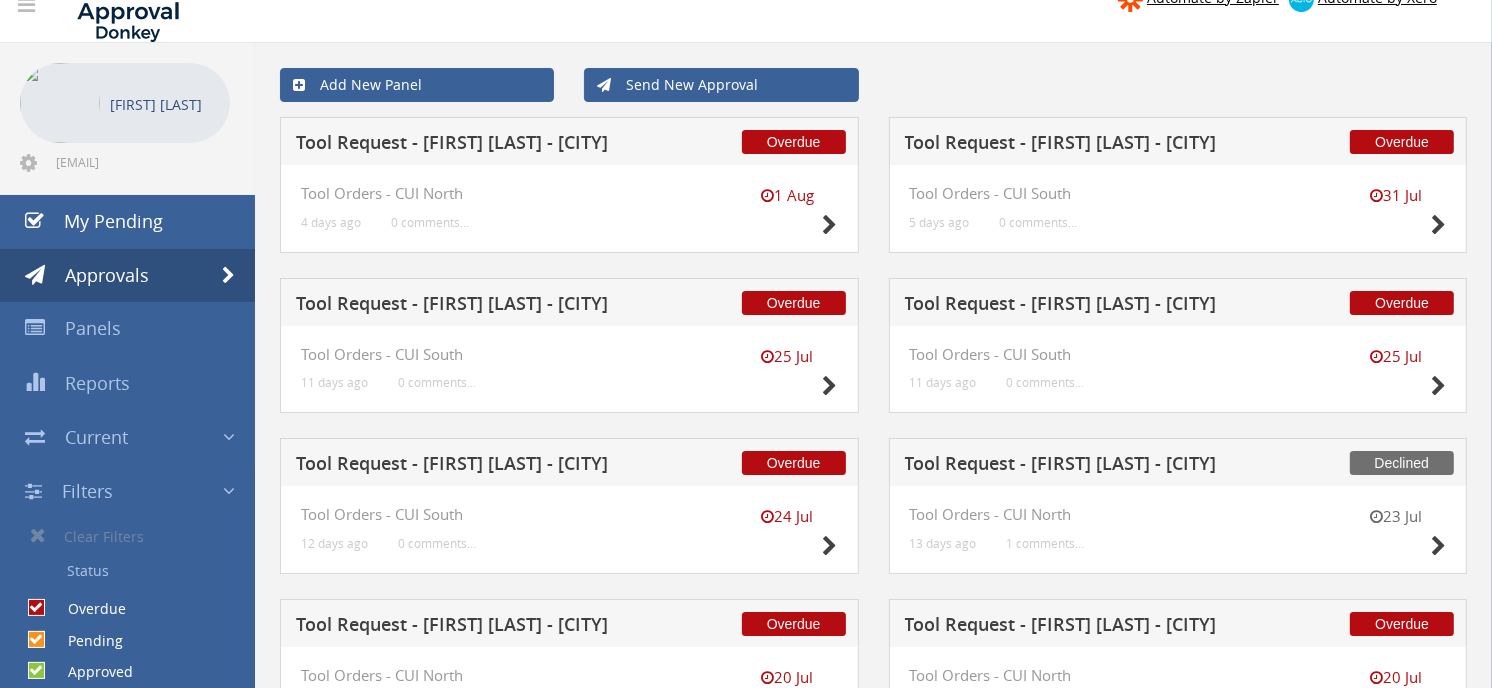scroll, scrollTop: 0, scrollLeft: 0, axis: both 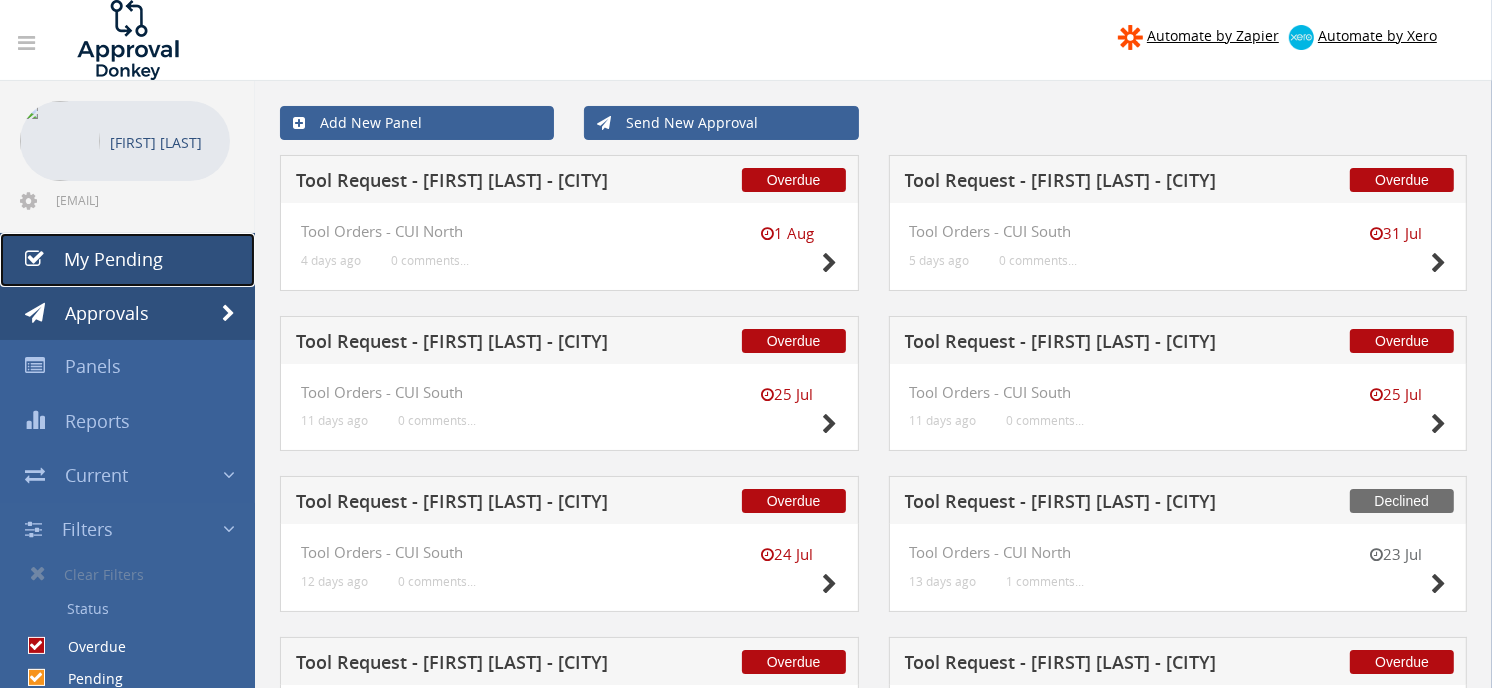 click on "My Pending" at bounding box center (113, 259) 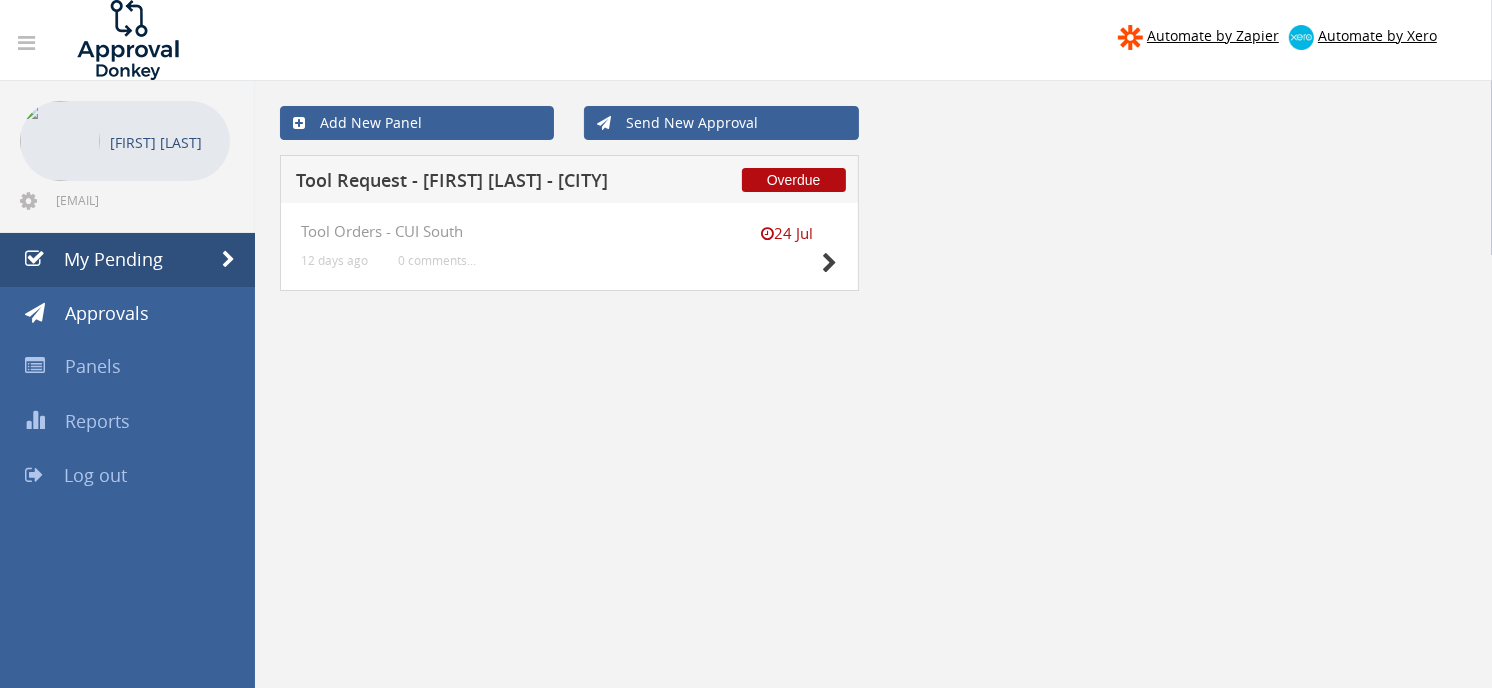 click on "Tool Orders - CUI South" at bounding box center (569, 231) 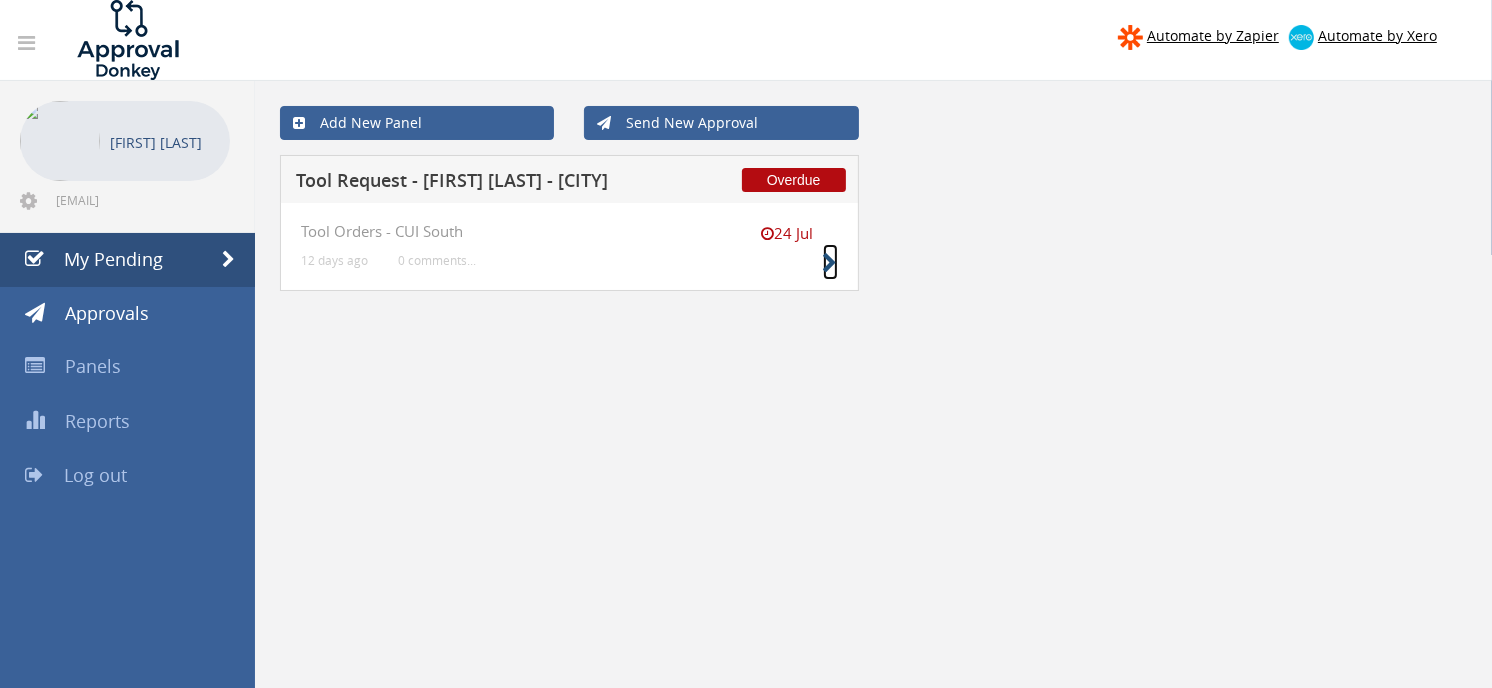 click at bounding box center [830, 263] 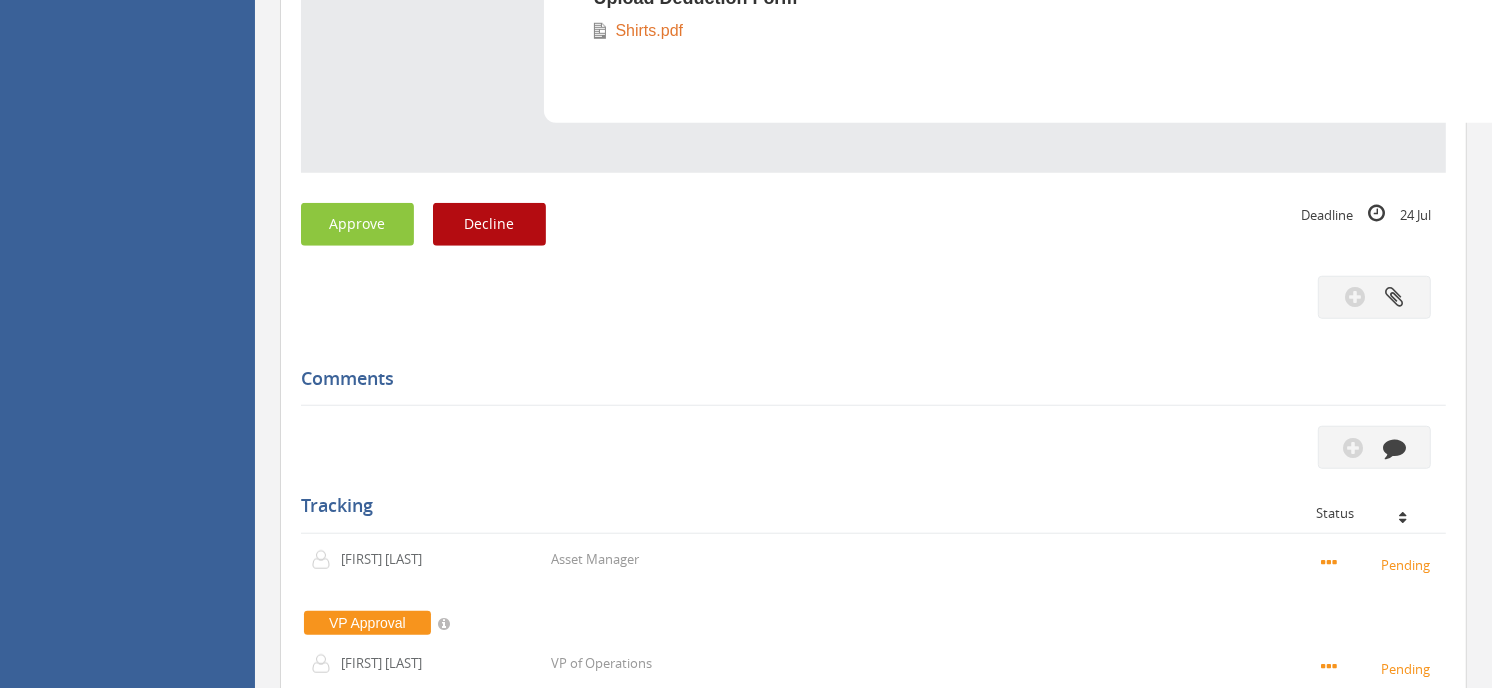 scroll, scrollTop: 1444, scrollLeft: 0, axis: vertical 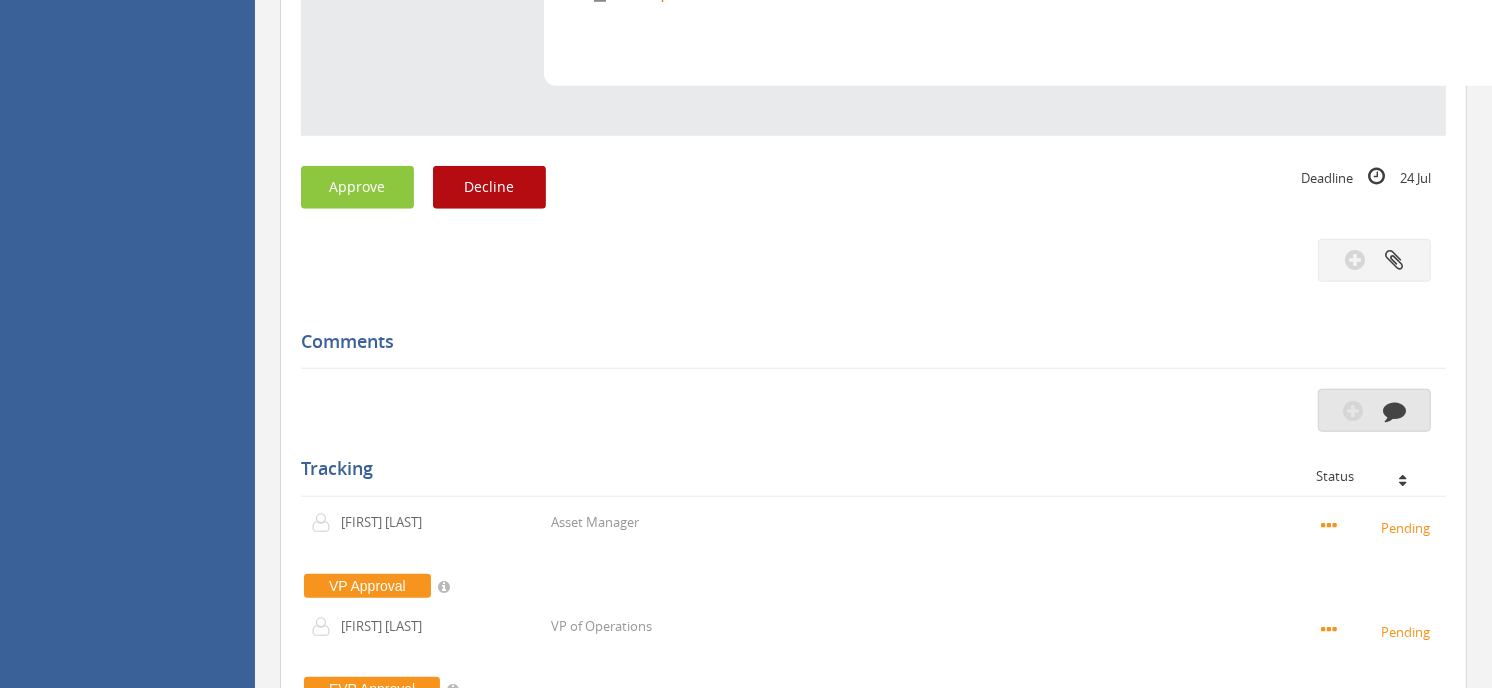 click at bounding box center [1394, 410] 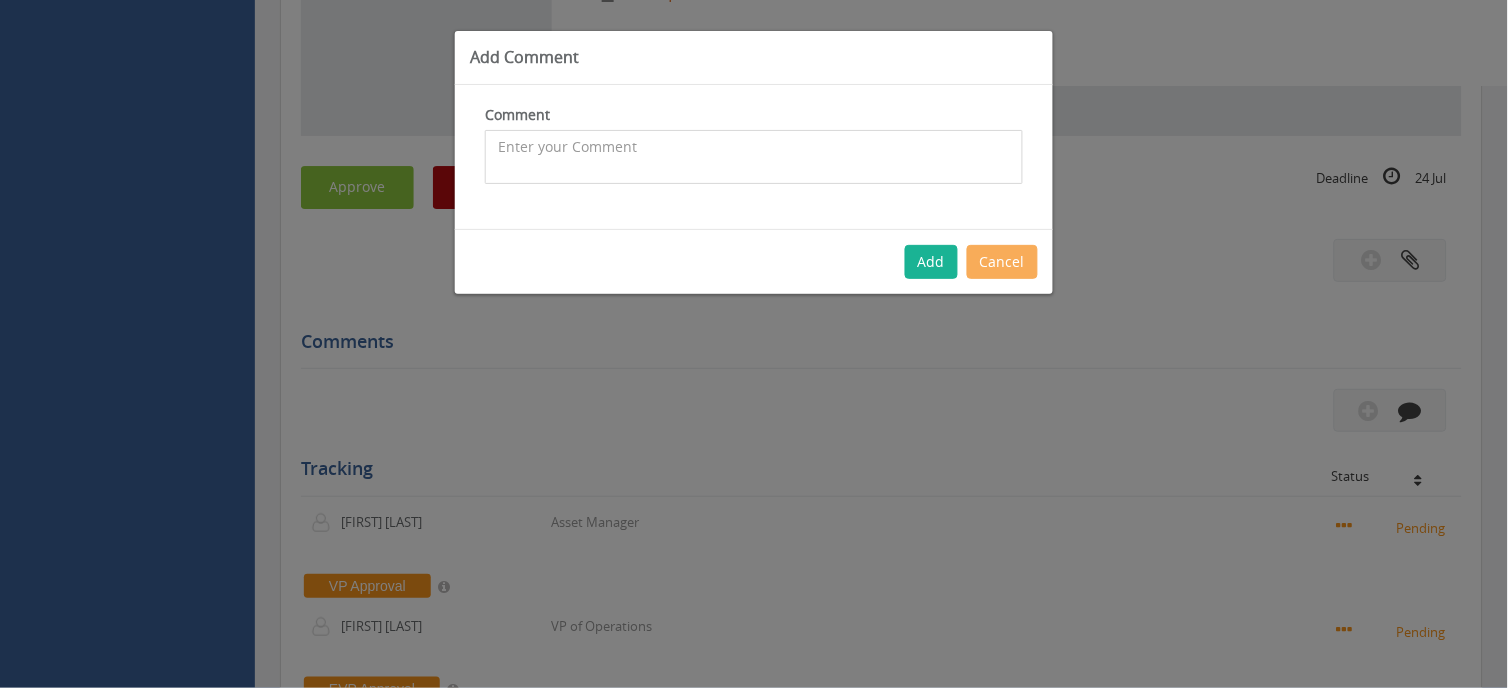click at bounding box center (754, 157) 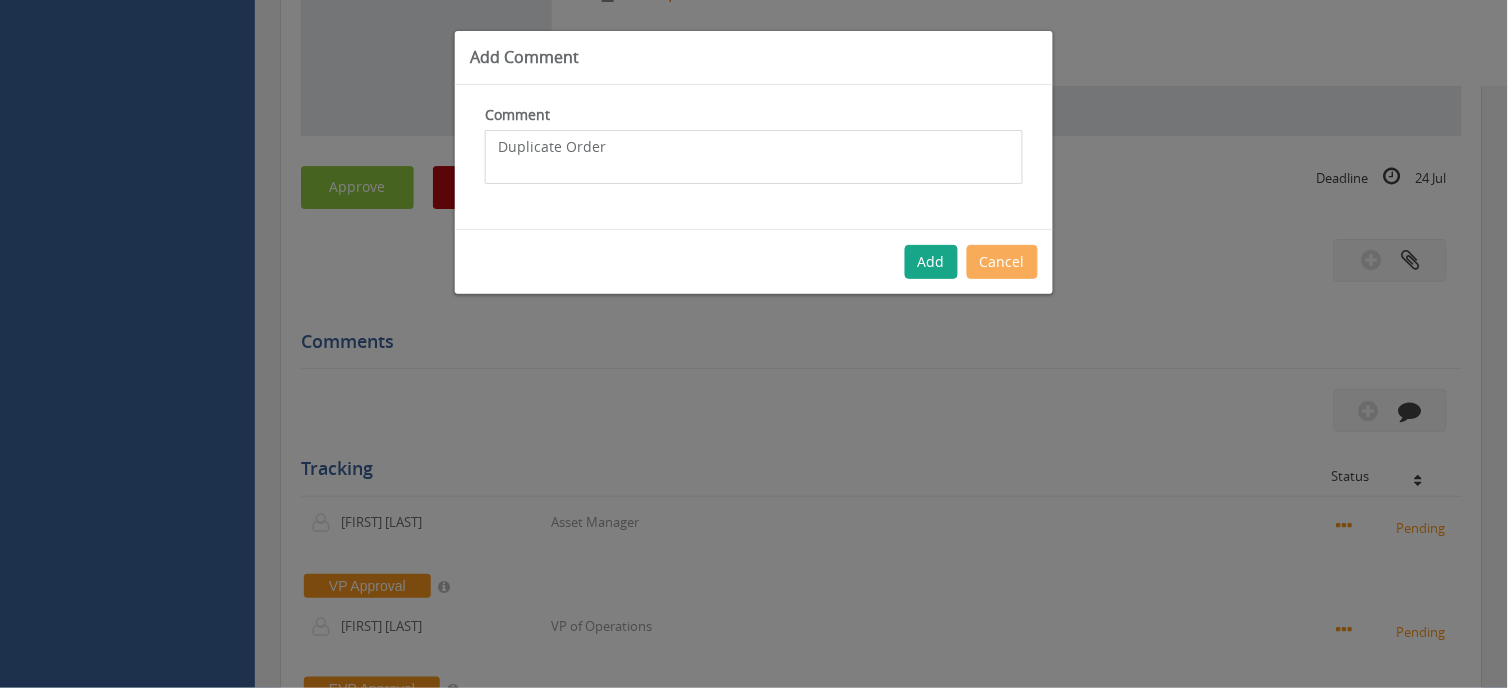 type on "Duplicate Order" 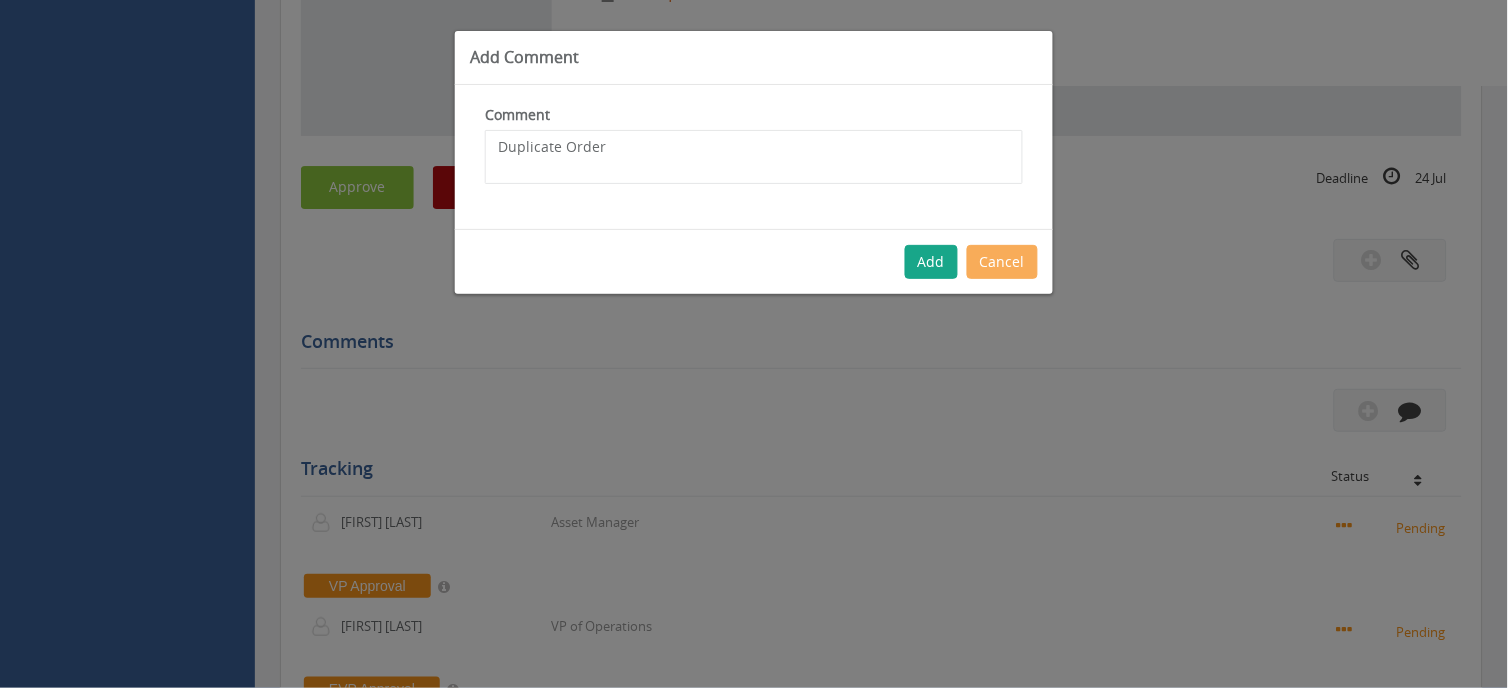 click on "Add" at bounding box center [931, 262] 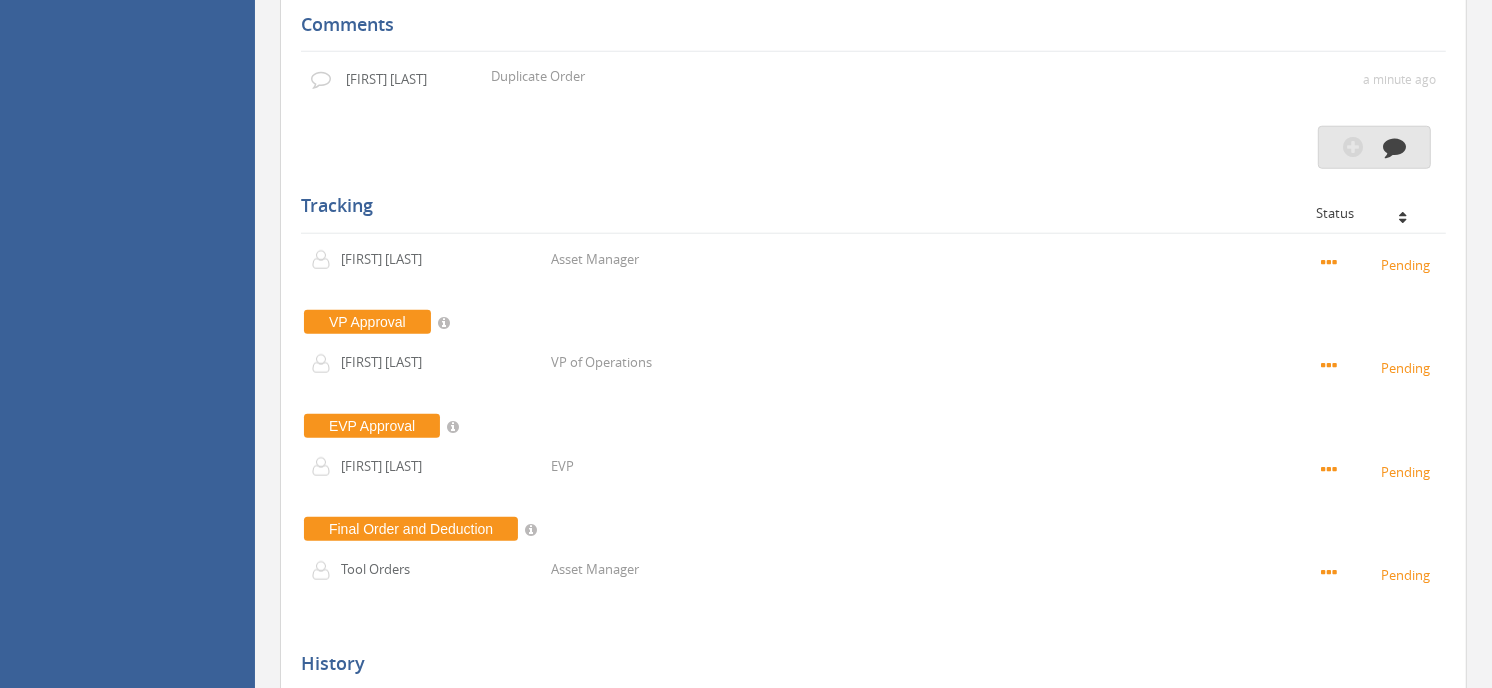 scroll, scrollTop: 1572, scrollLeft: 0, axis: vertical 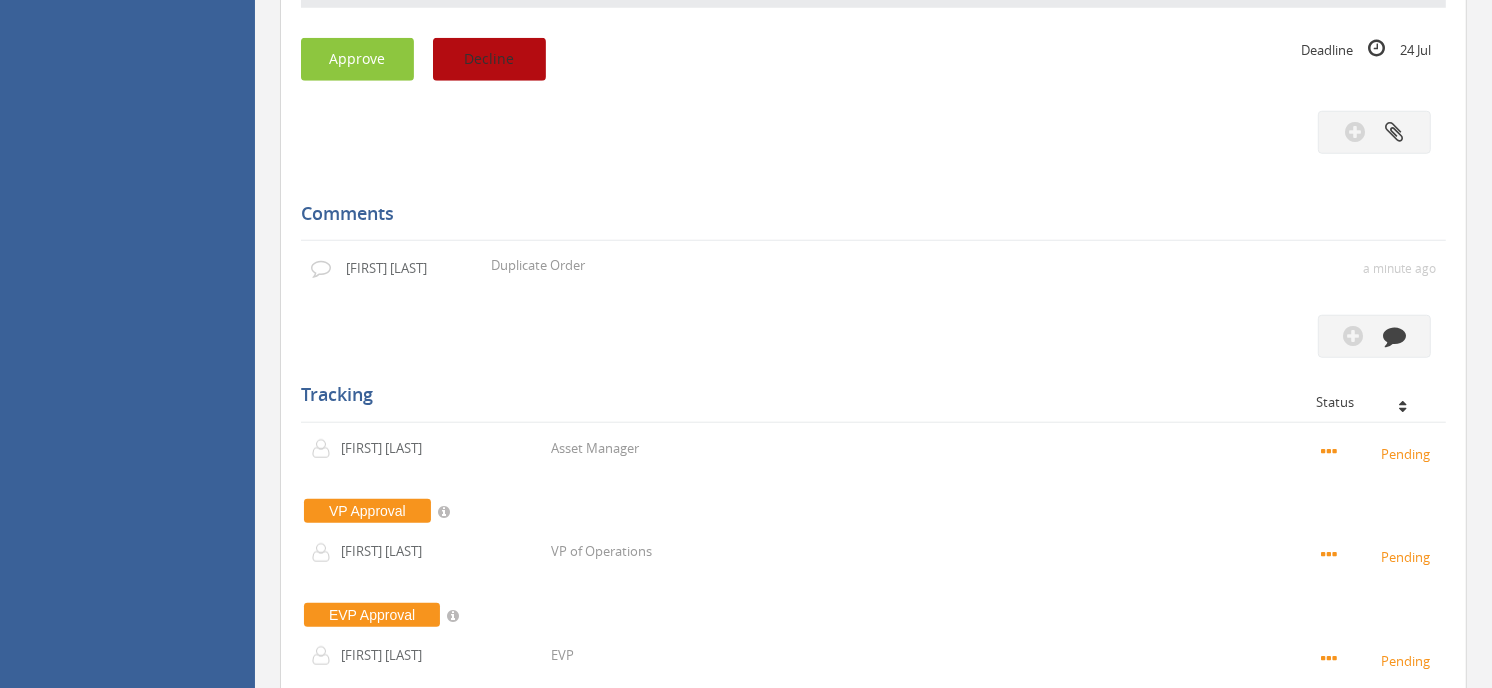 click on "Decline" at bounding box center [489, 59] 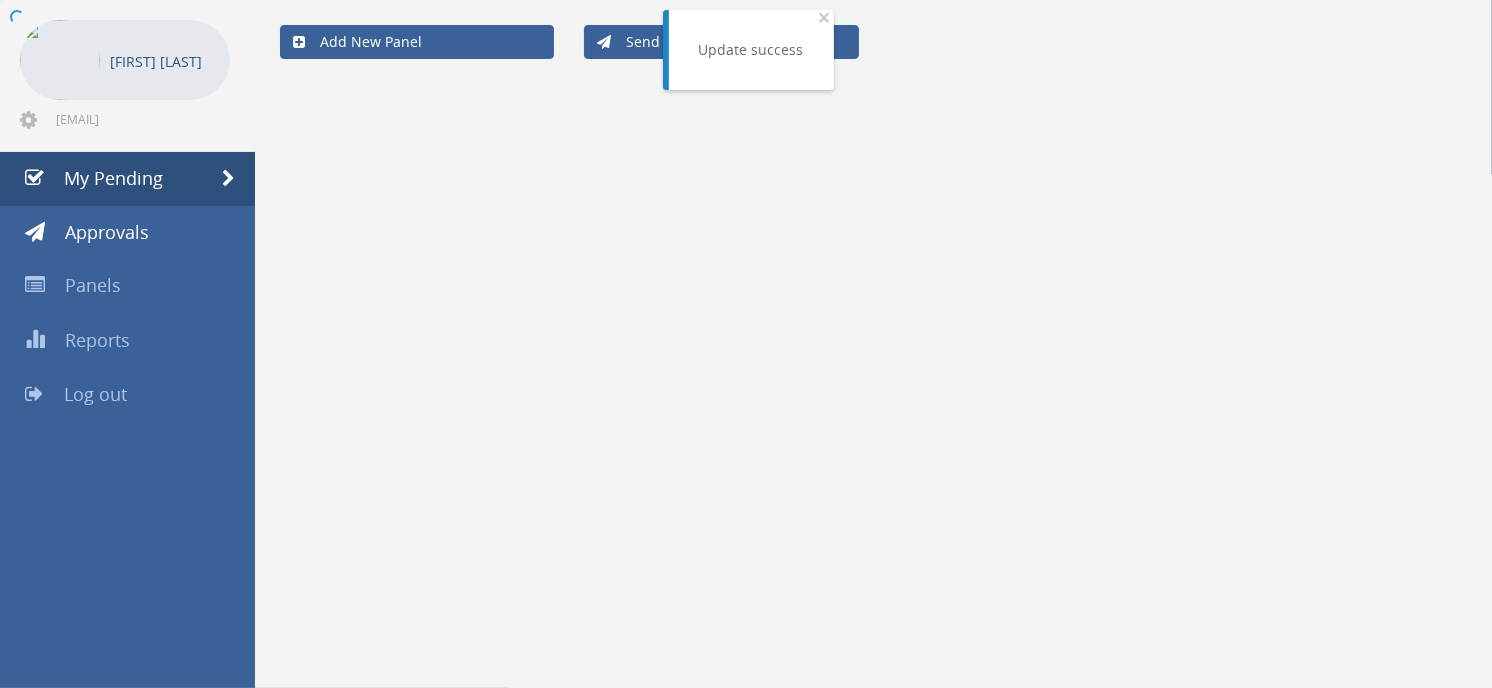 scroll, scrollTop: 80, scrollLeft: 0, axis: vertical 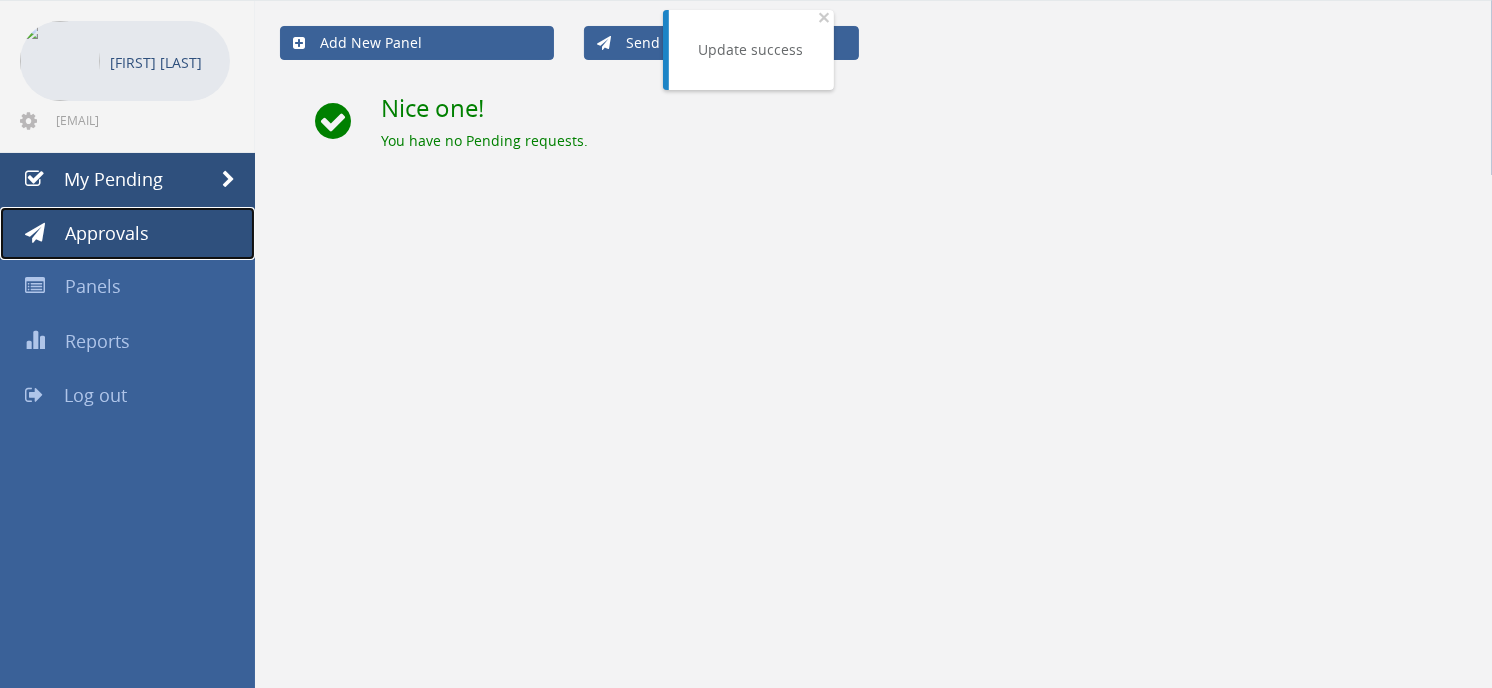 click on "Approvals" at bounding box center (107, 233) 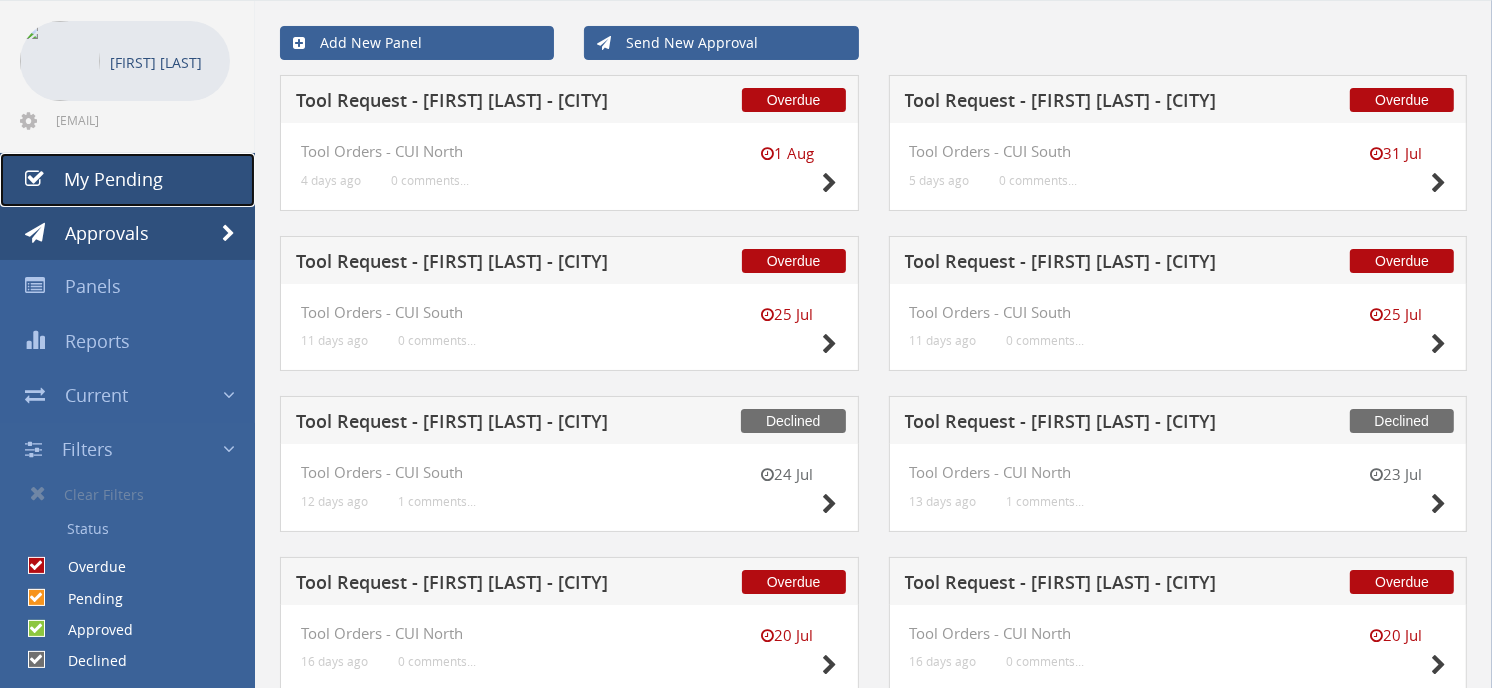 click on "My Pending" at bounding box center (127, 180) 